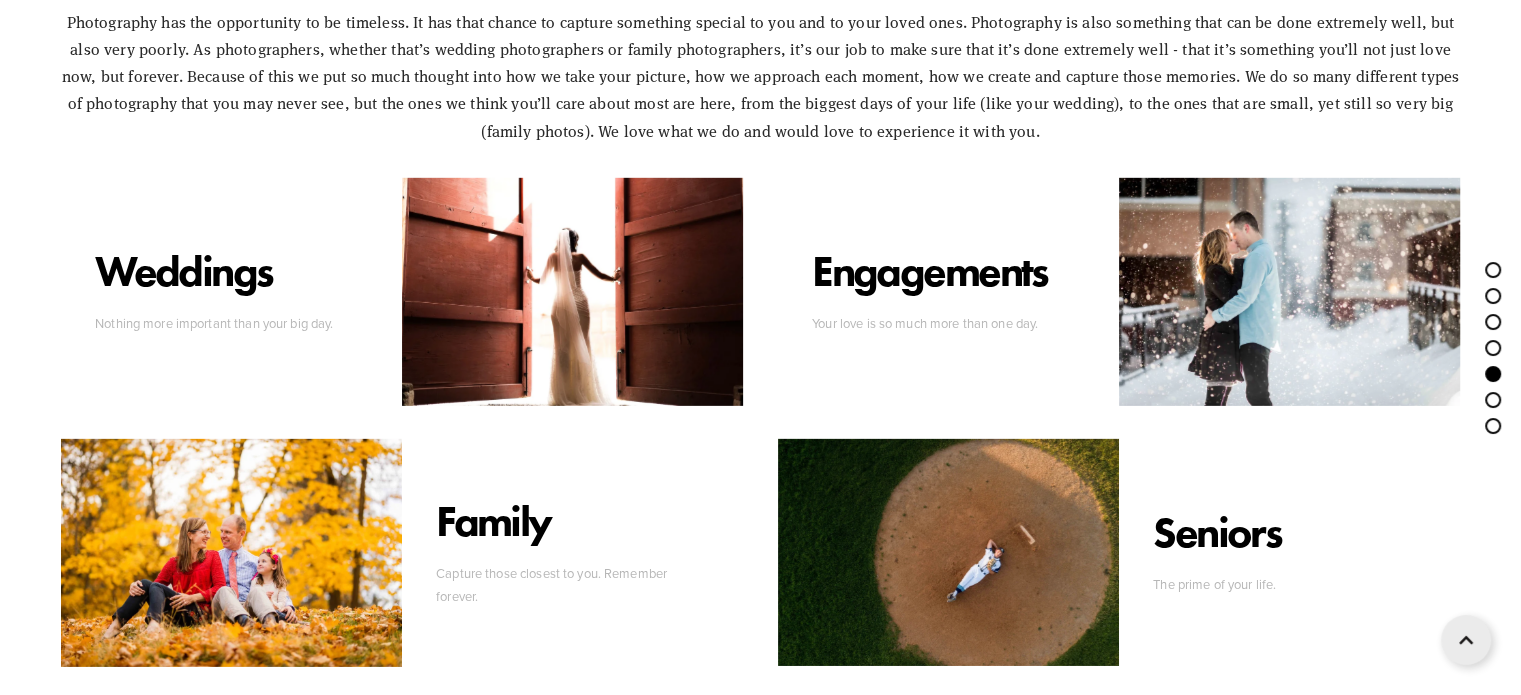 scroll, scrollTop: 6148, scrollLeft: 0, axis: vertical 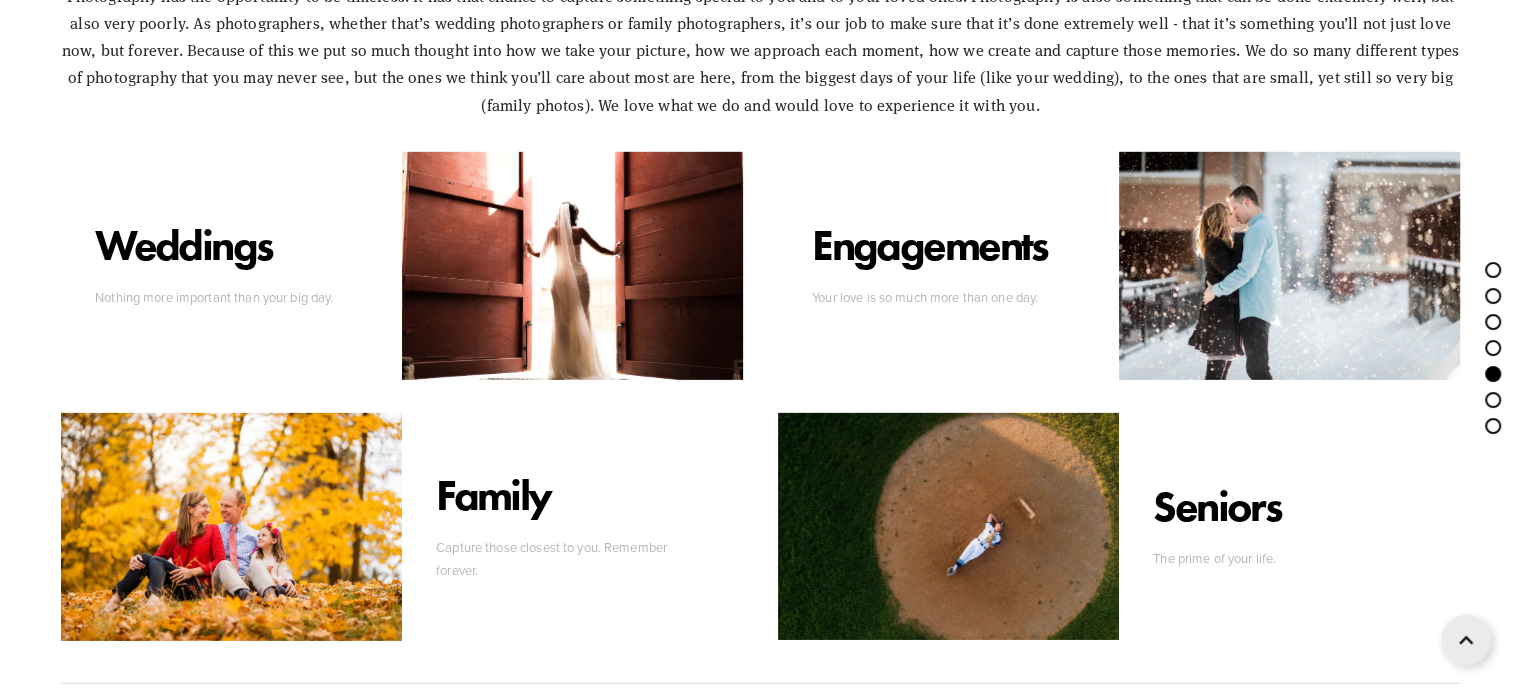 click at bounding box center (572, 266) 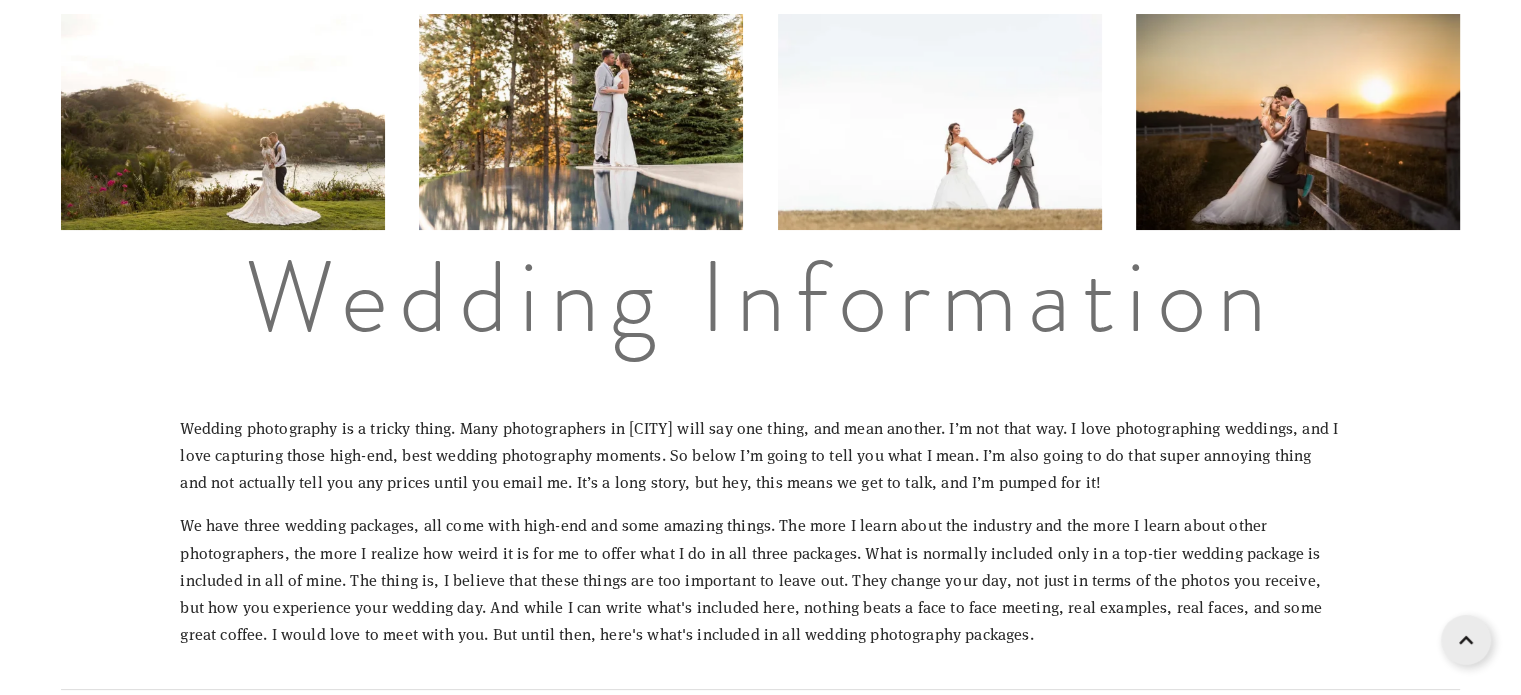 scroll, scrollTop: 0, scrollLeft: 0, axis: both 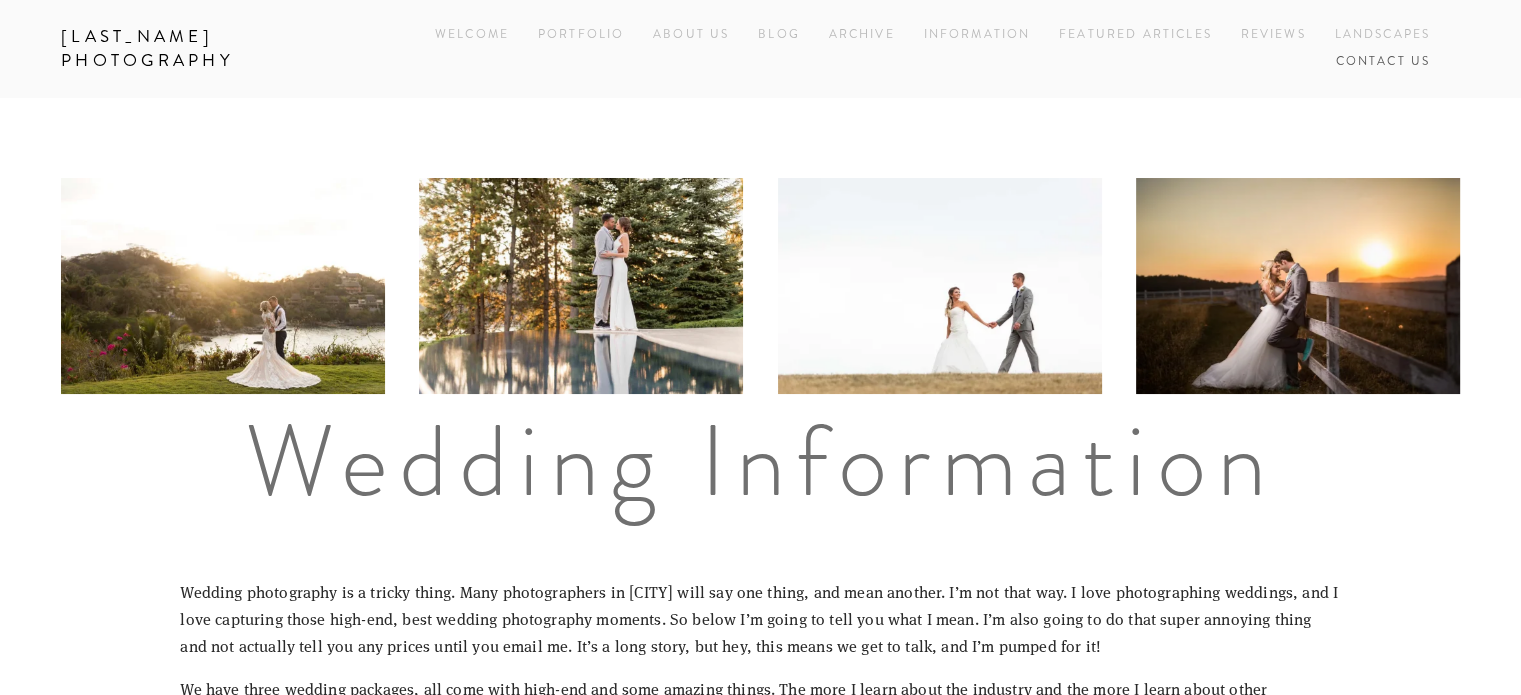 click on "Contact Us" at bounding box center [1382, 62] 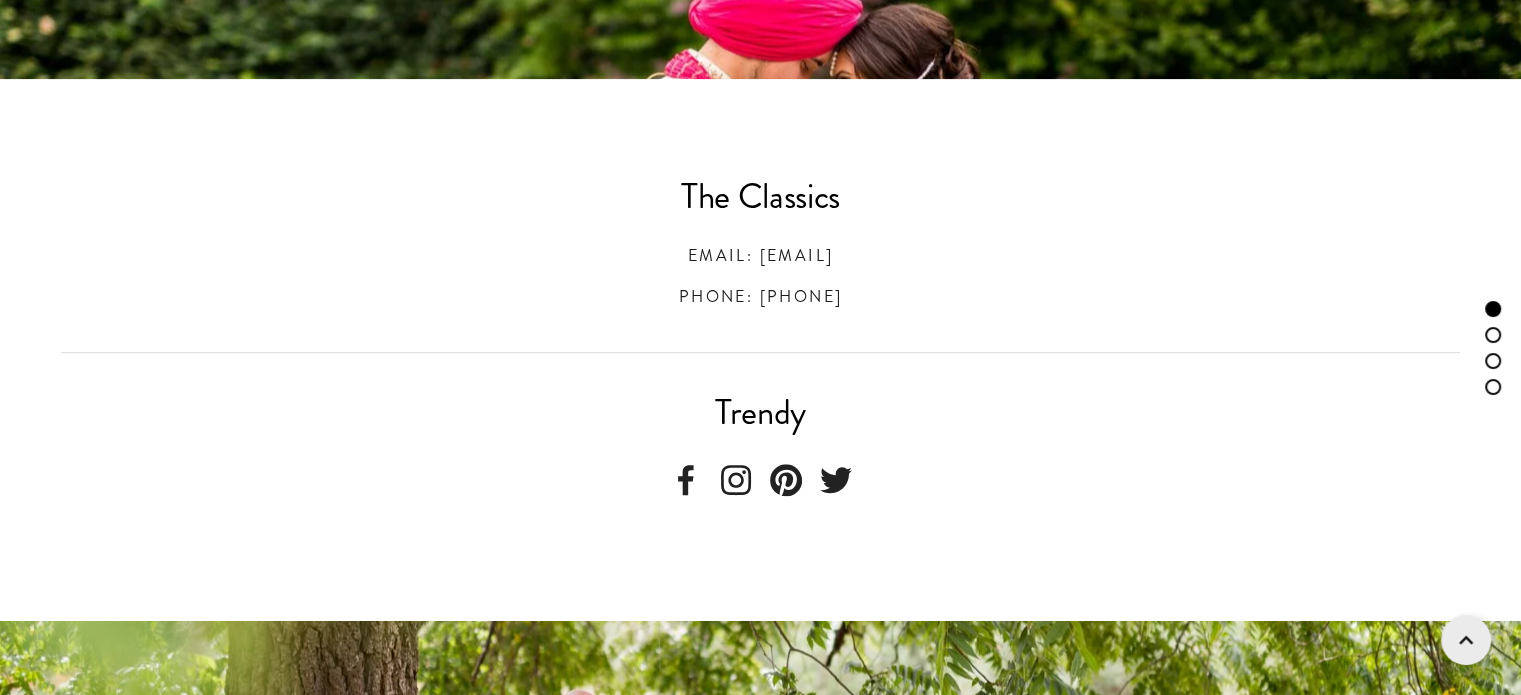 scroll, scrollTop: 616, scrollLeft: 0, axis: vertical 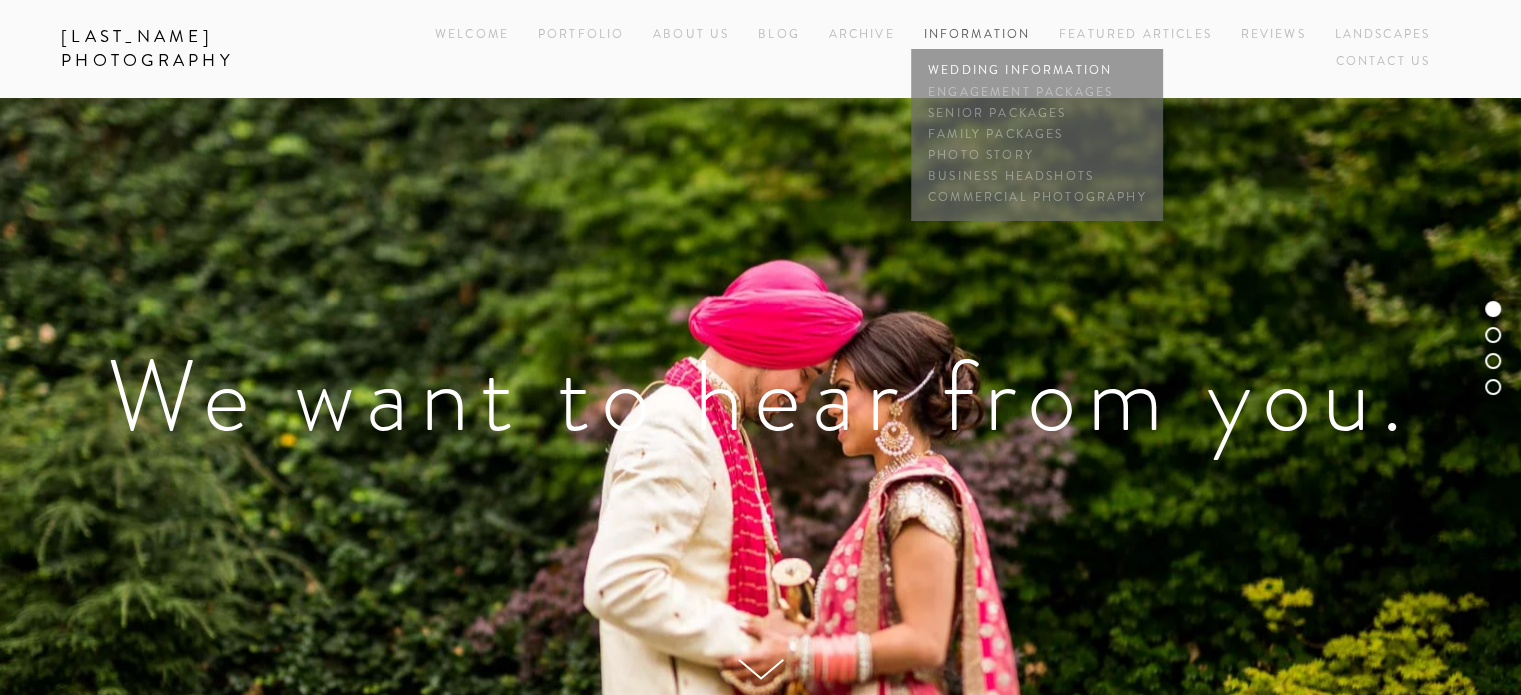 click on "Wedding Information" at bounding box center [1037, 71] 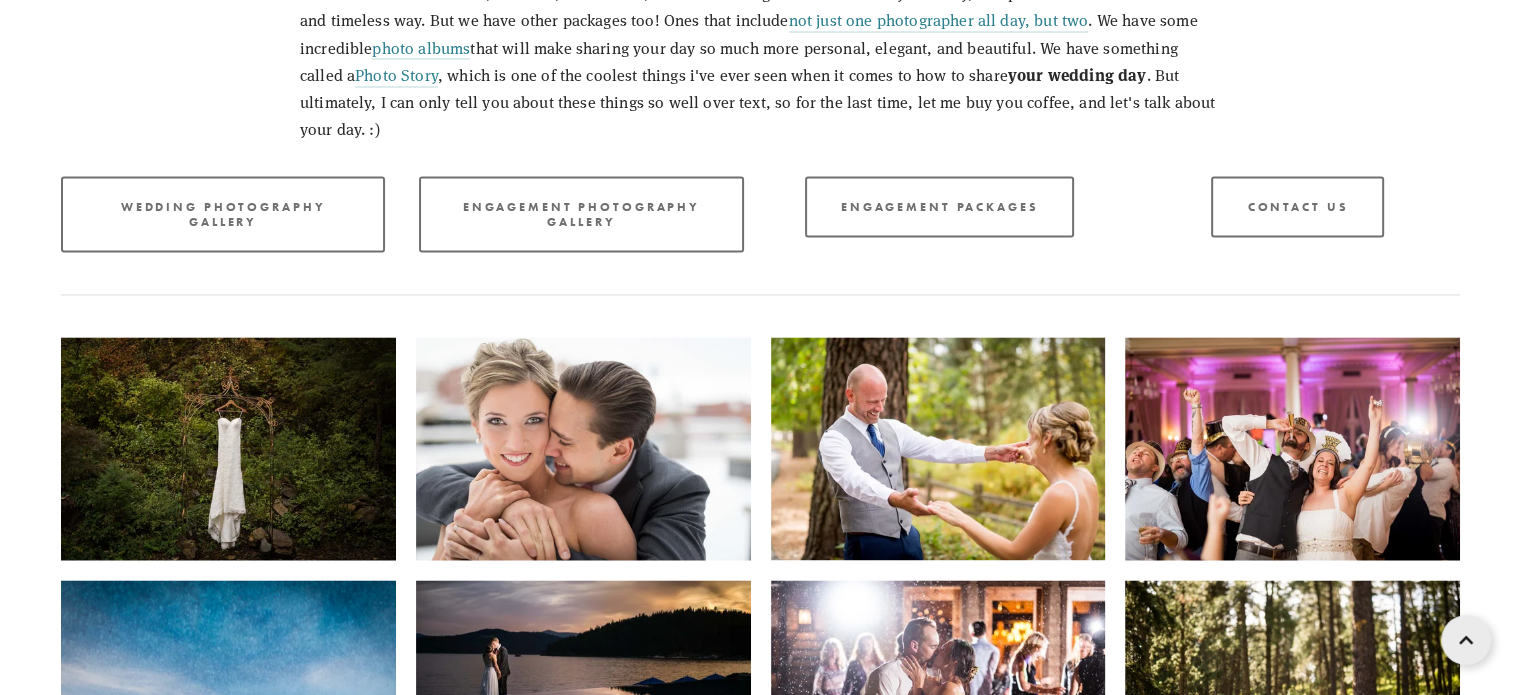 scroll, scrollTop: 2896, scrollLeft: 0, axis: vertical 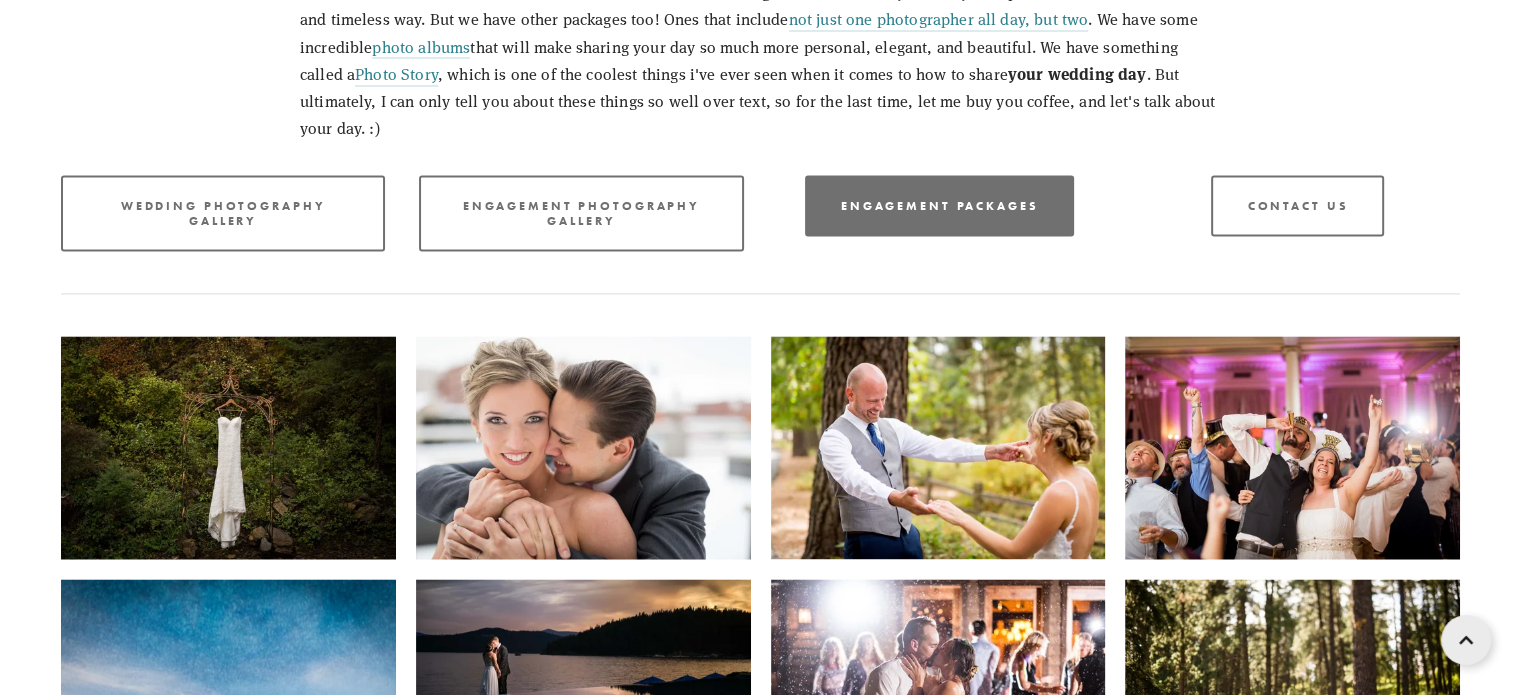 click on "Engagement Packages" at bounding box center [940, 205] 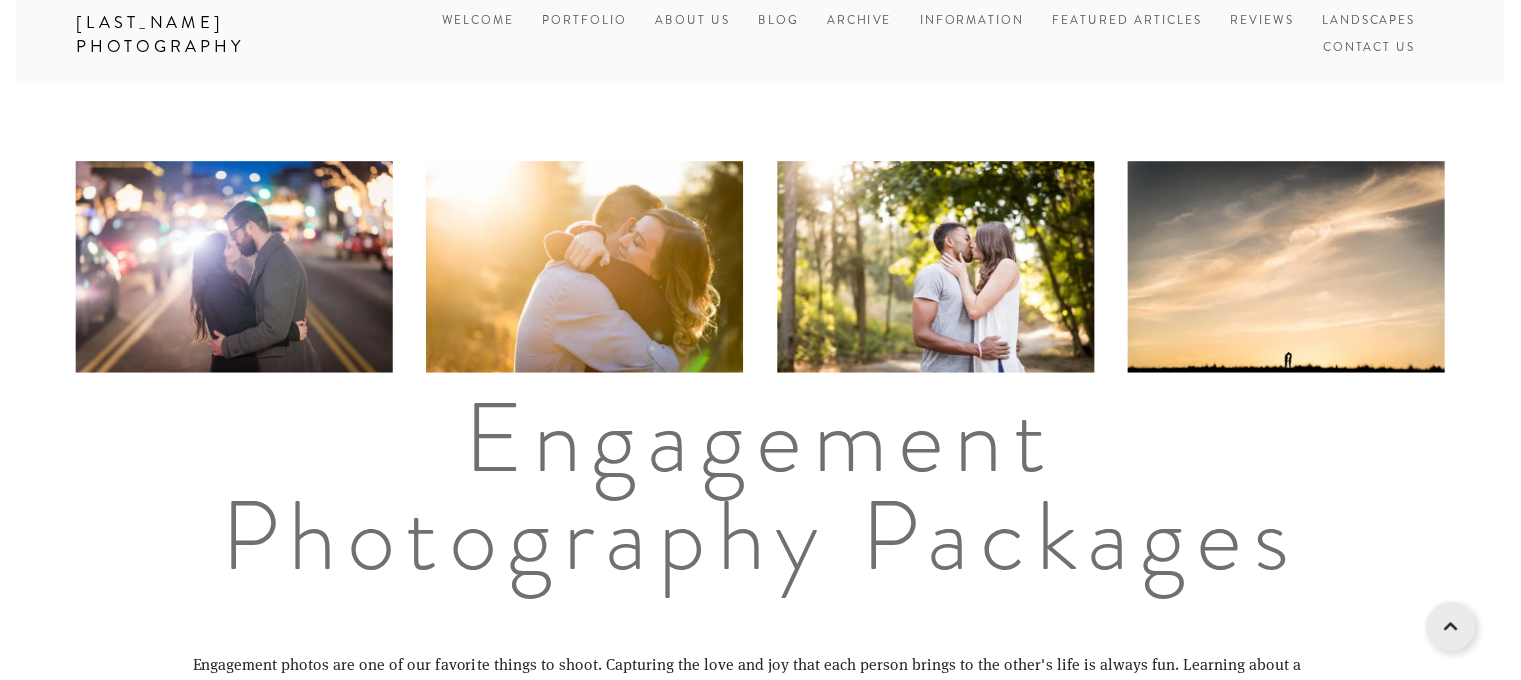 scroll, scrollTop: 0, scrollLeft: 0, axis: both 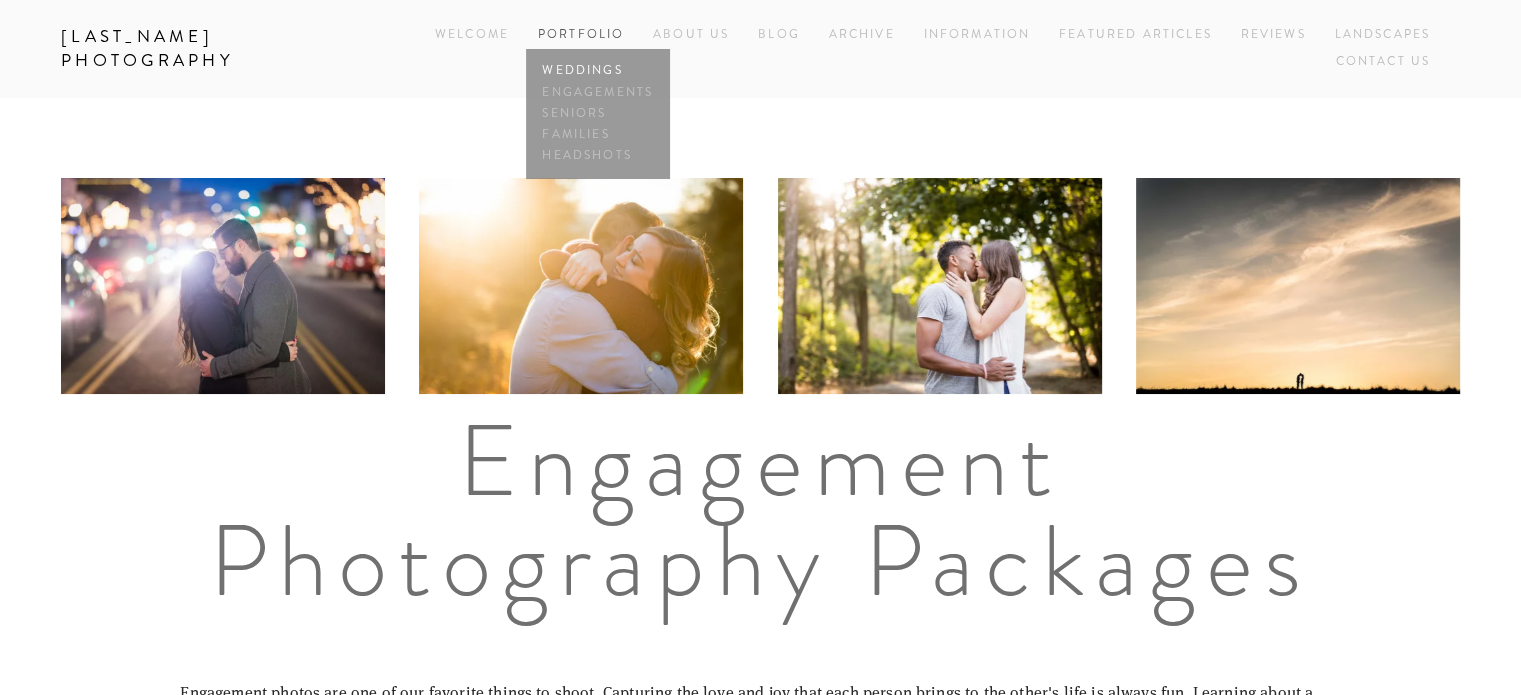 click on "Weddings" at bounding box center [598, 71] 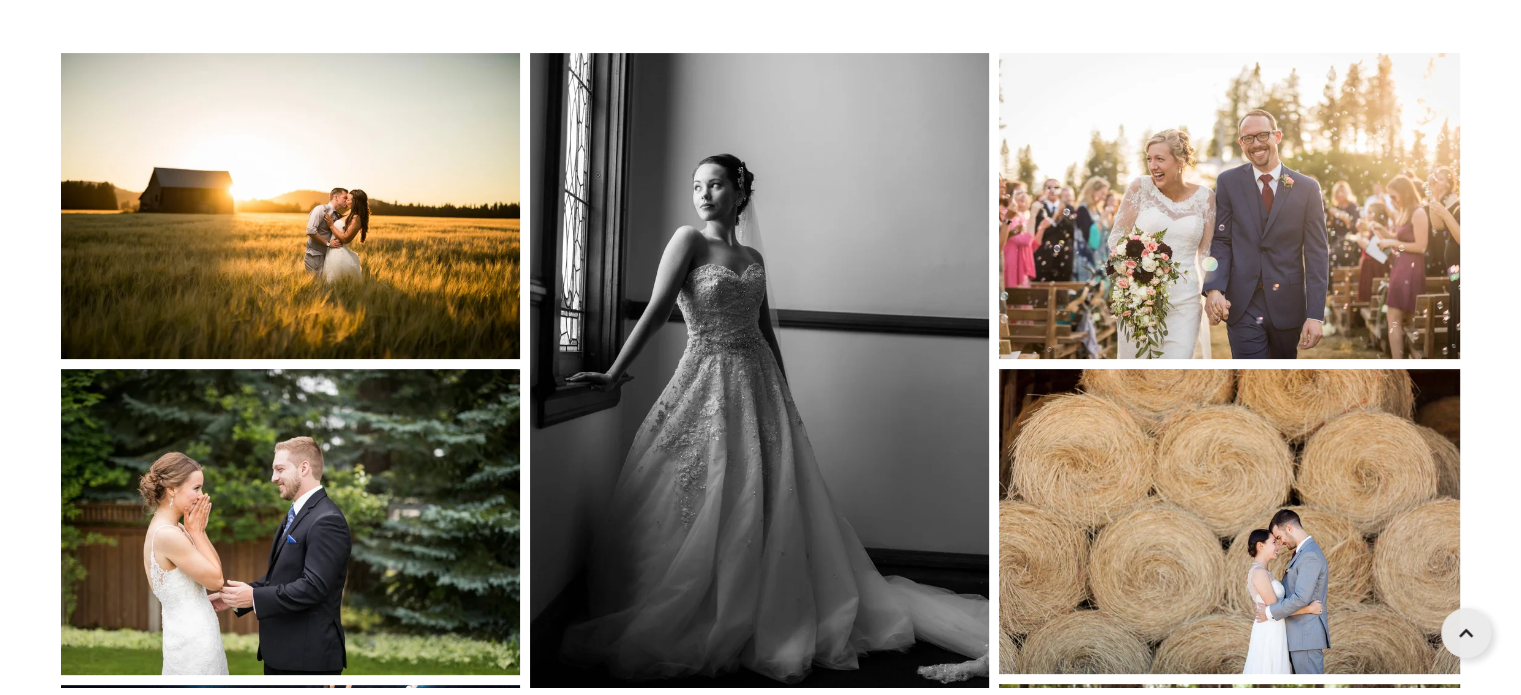 scroll, scrollTop: 0, scrollLeft: 0, axis: both 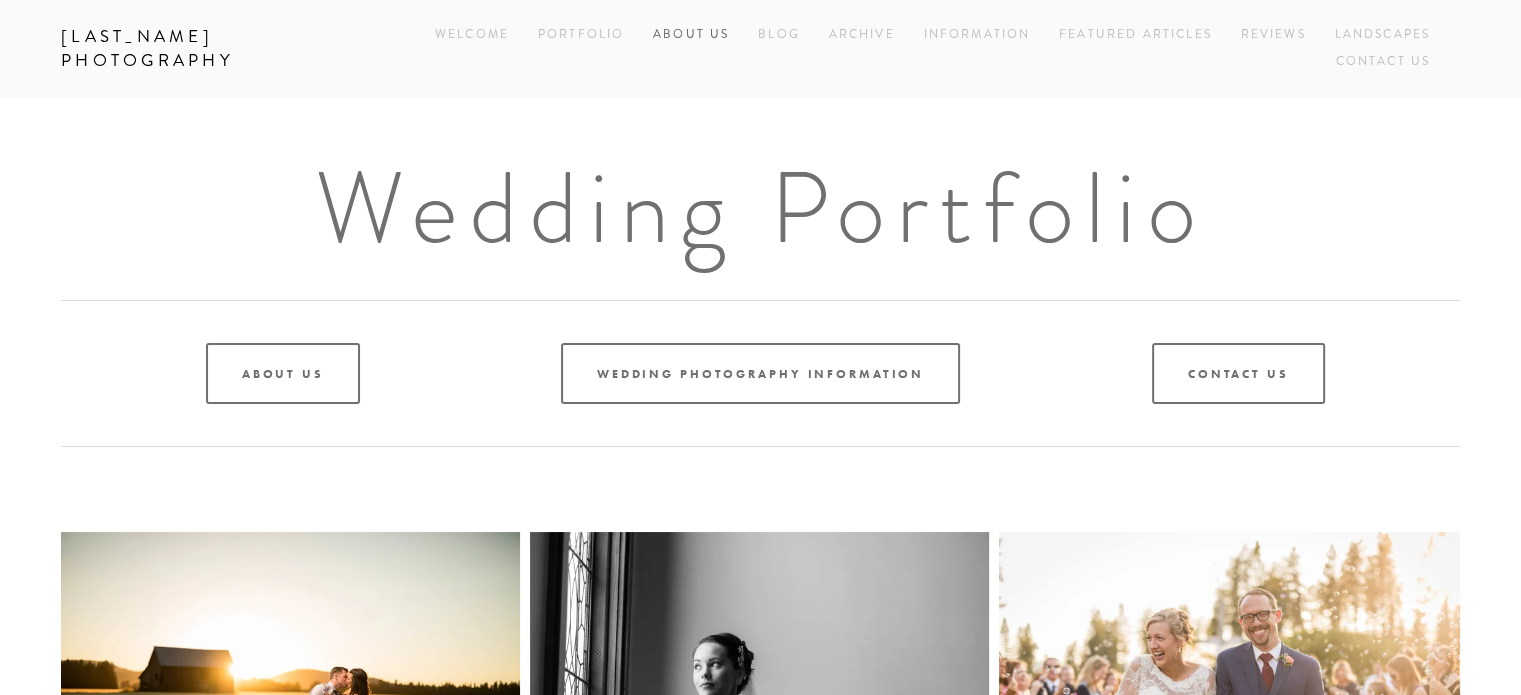 click on "About Us" at bounding box center [691, 35] 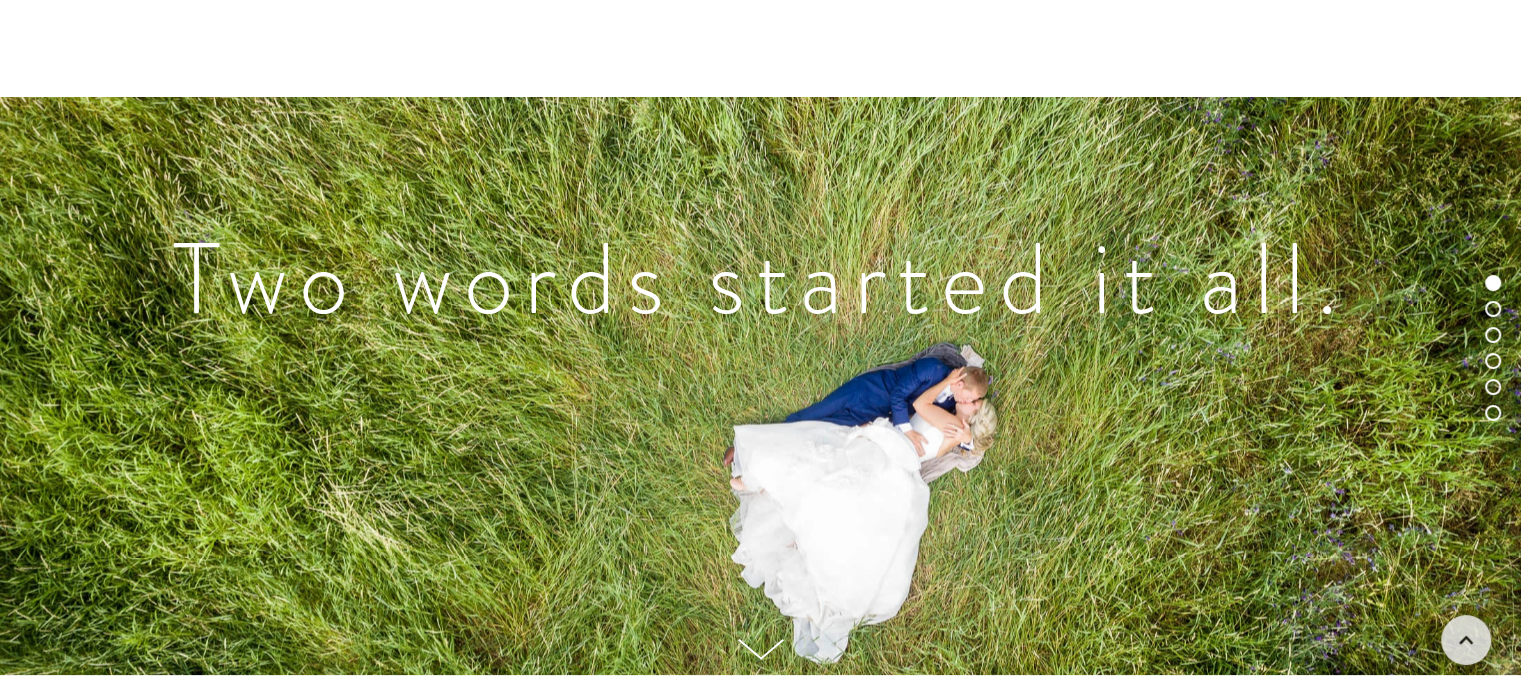 scroll, scrollTop: 0, scrollLeft: 0, axis: both 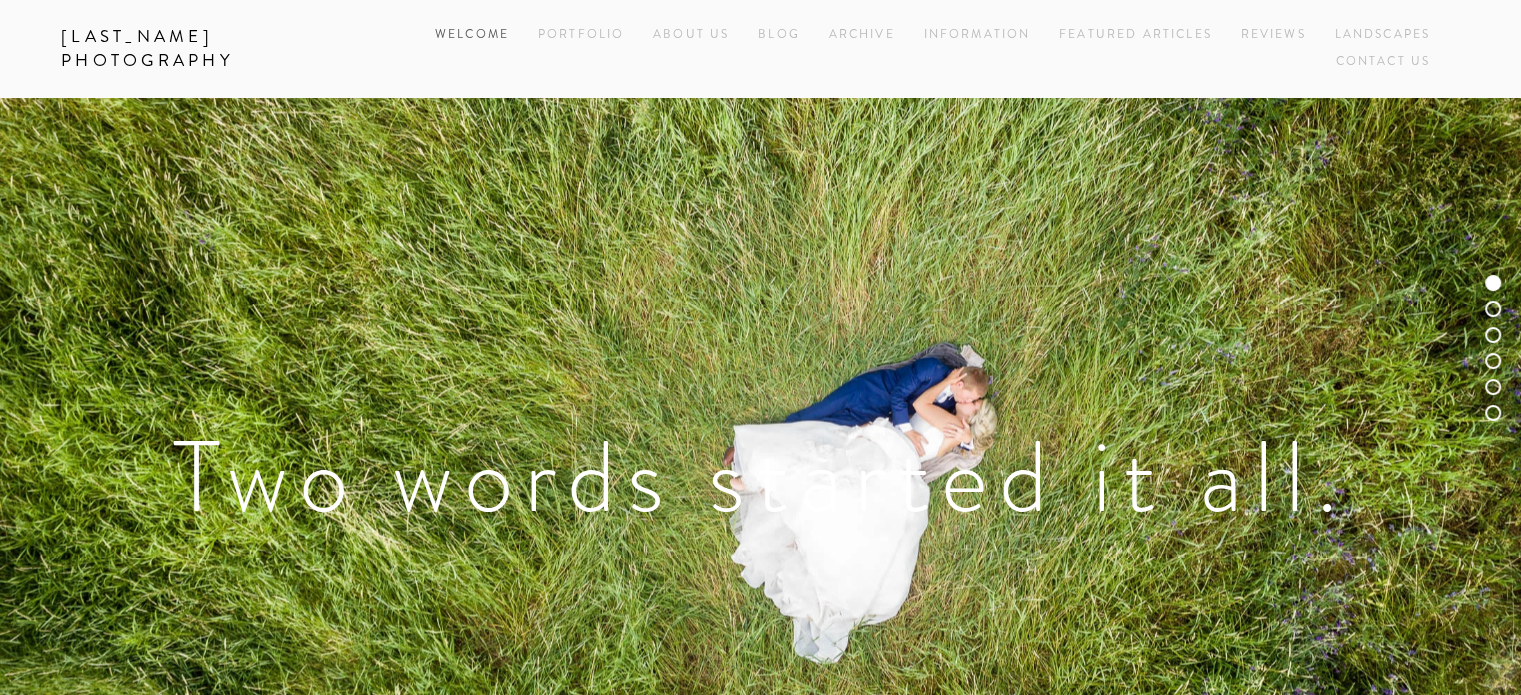 click on "Welcome" at bounding box center (472, 35) 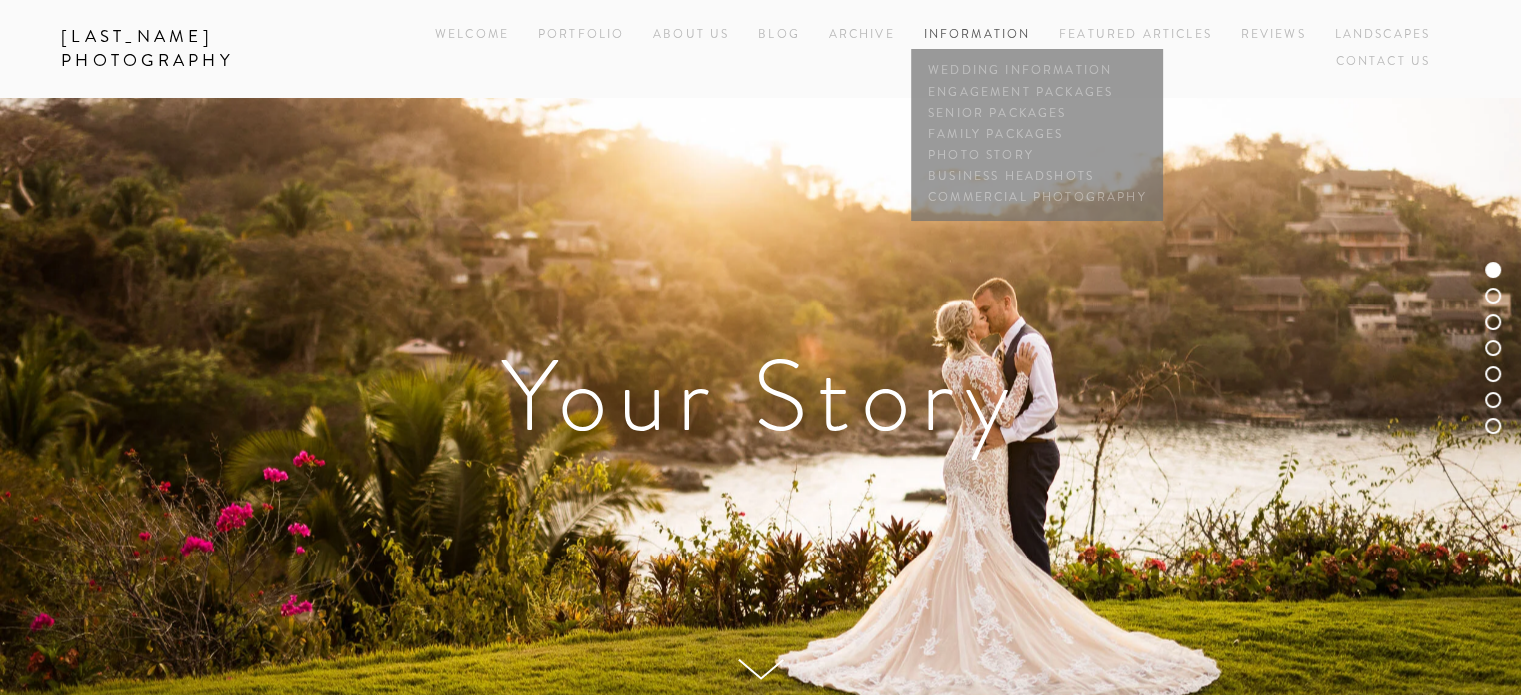 scroll, scrollTop: 7, scrollLeft: 0, axis: vertical 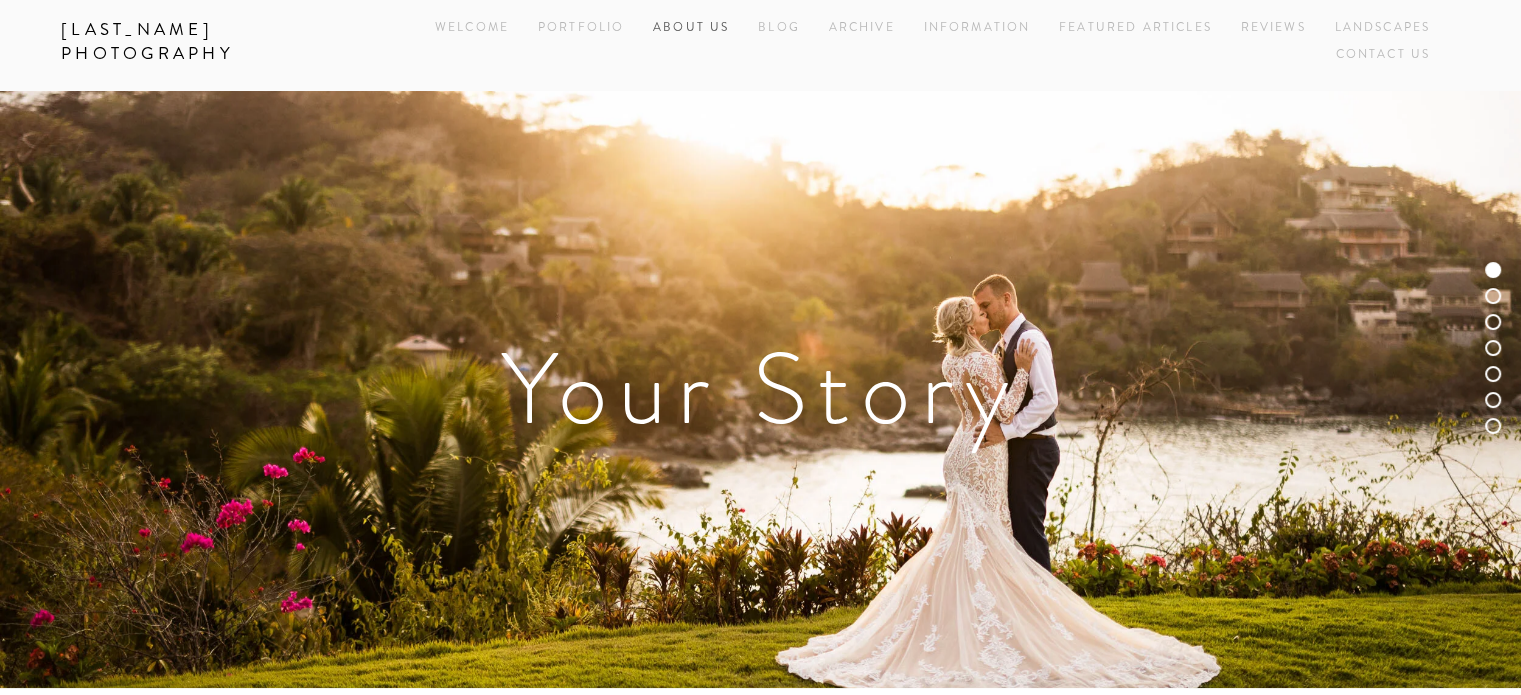 click on "About Us" at bounding box center [691, 28] 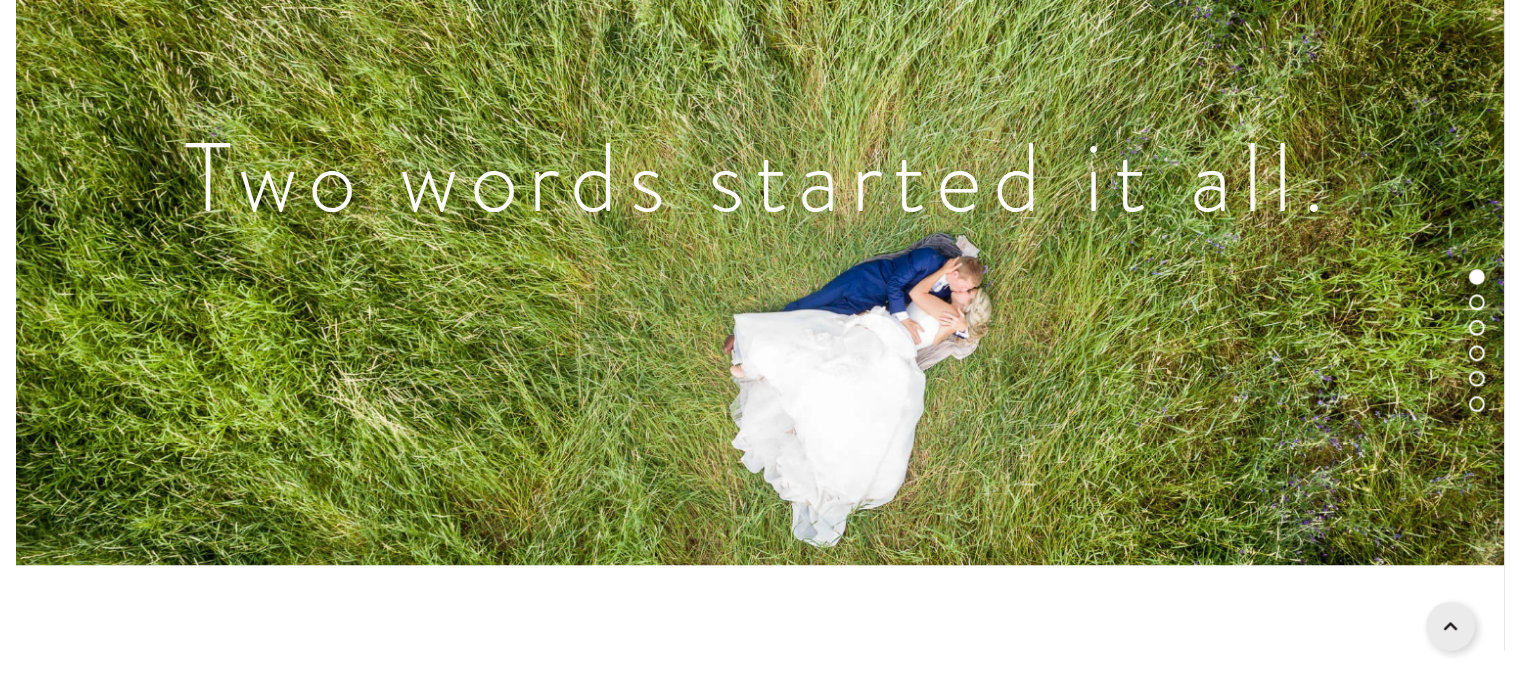 scroll, scrollTop: 0, scrollLeft: 0, axis: both 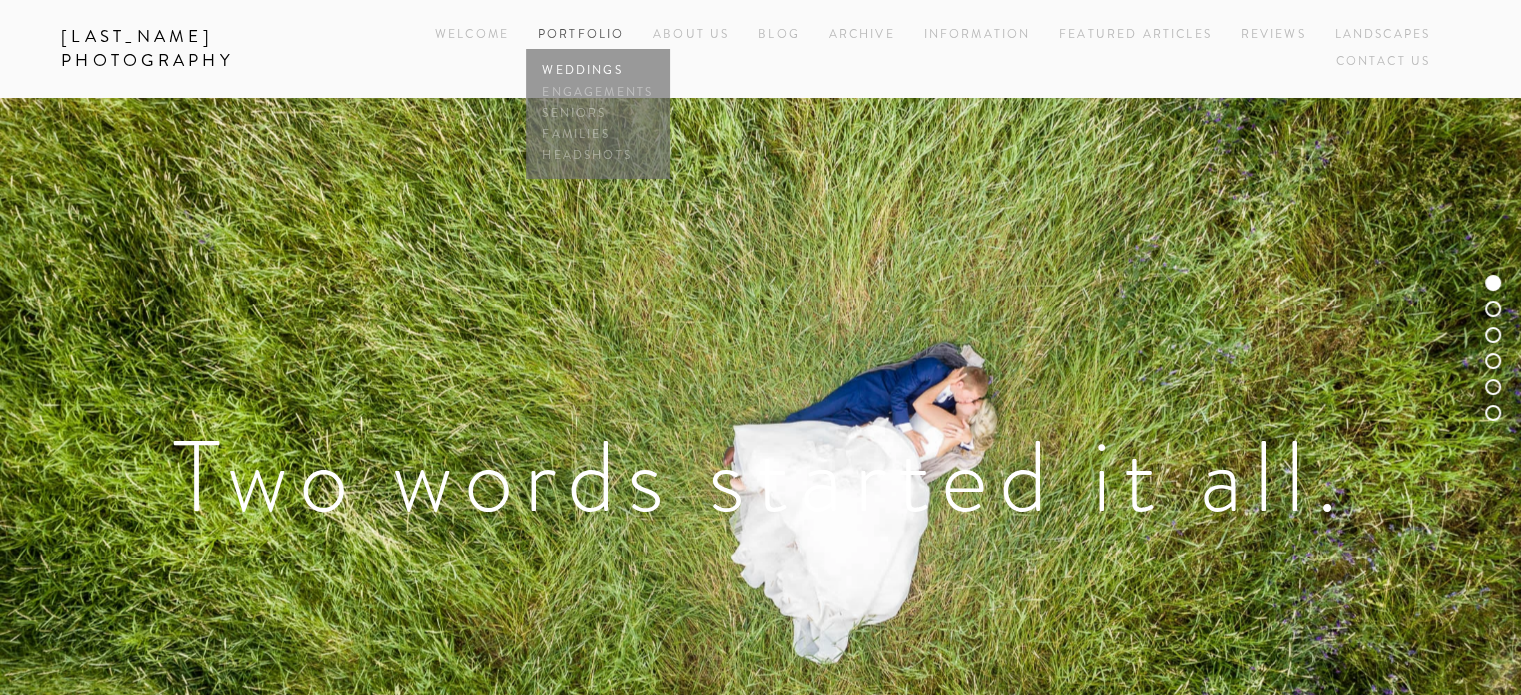 click on "Weddings" at bounding box center [598, 71] 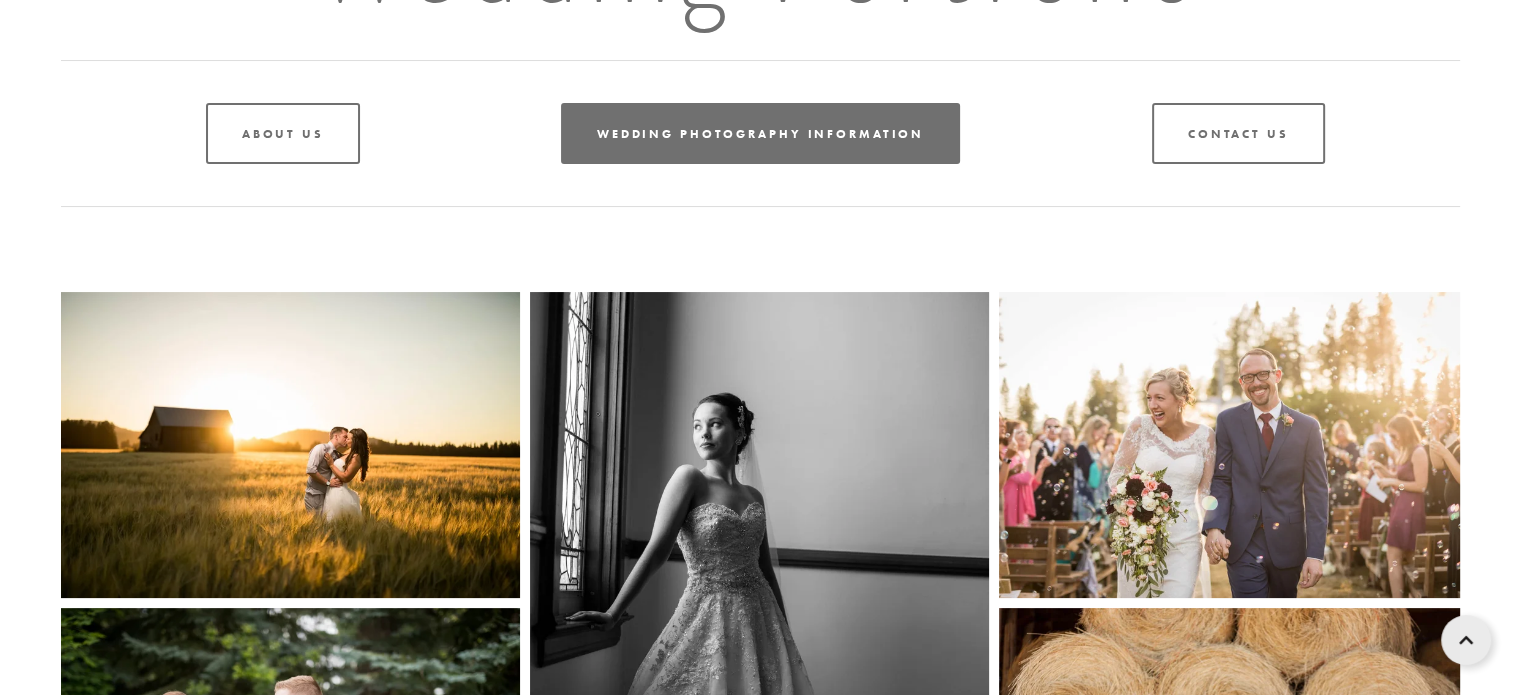 scroll, scrollTop: 0, scrollLeft: 0, axis: both 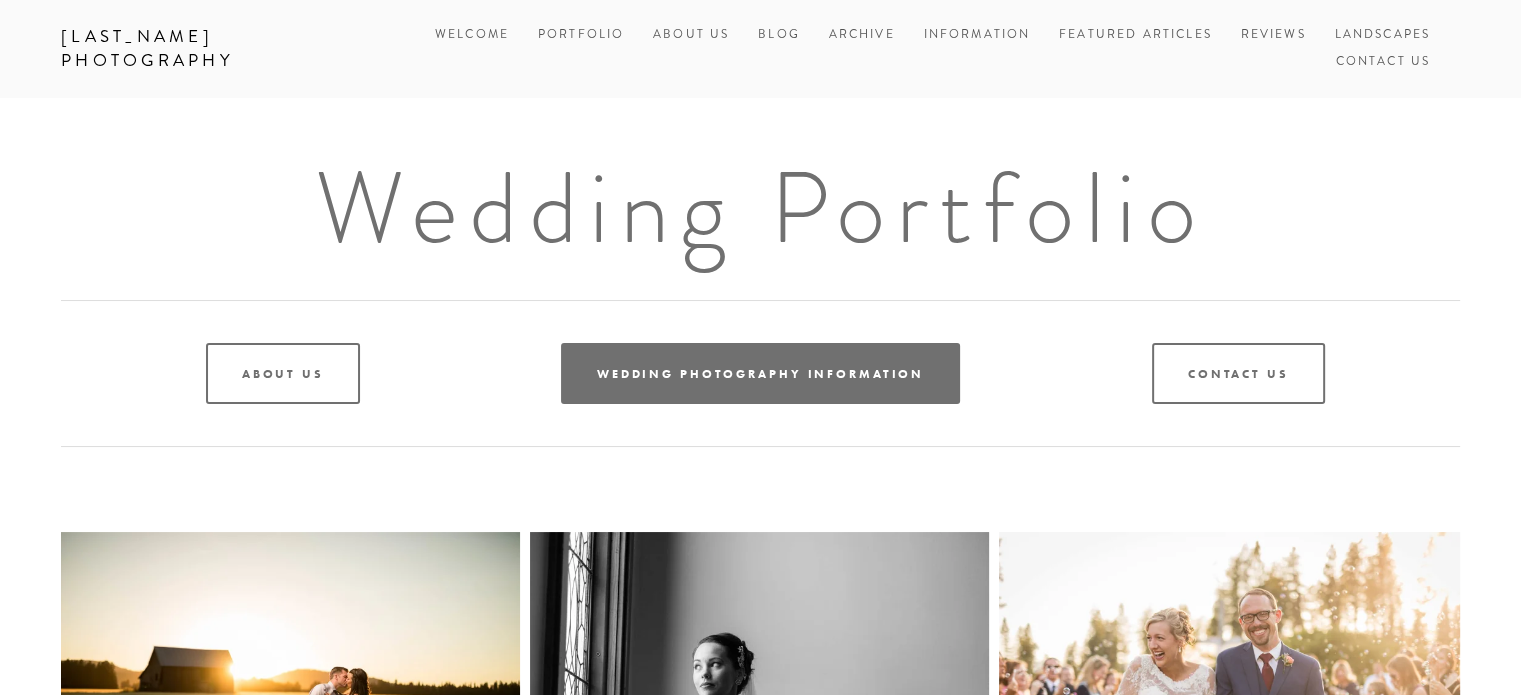 click on "Wedding Photography Information" at bounding box center (760, 373) 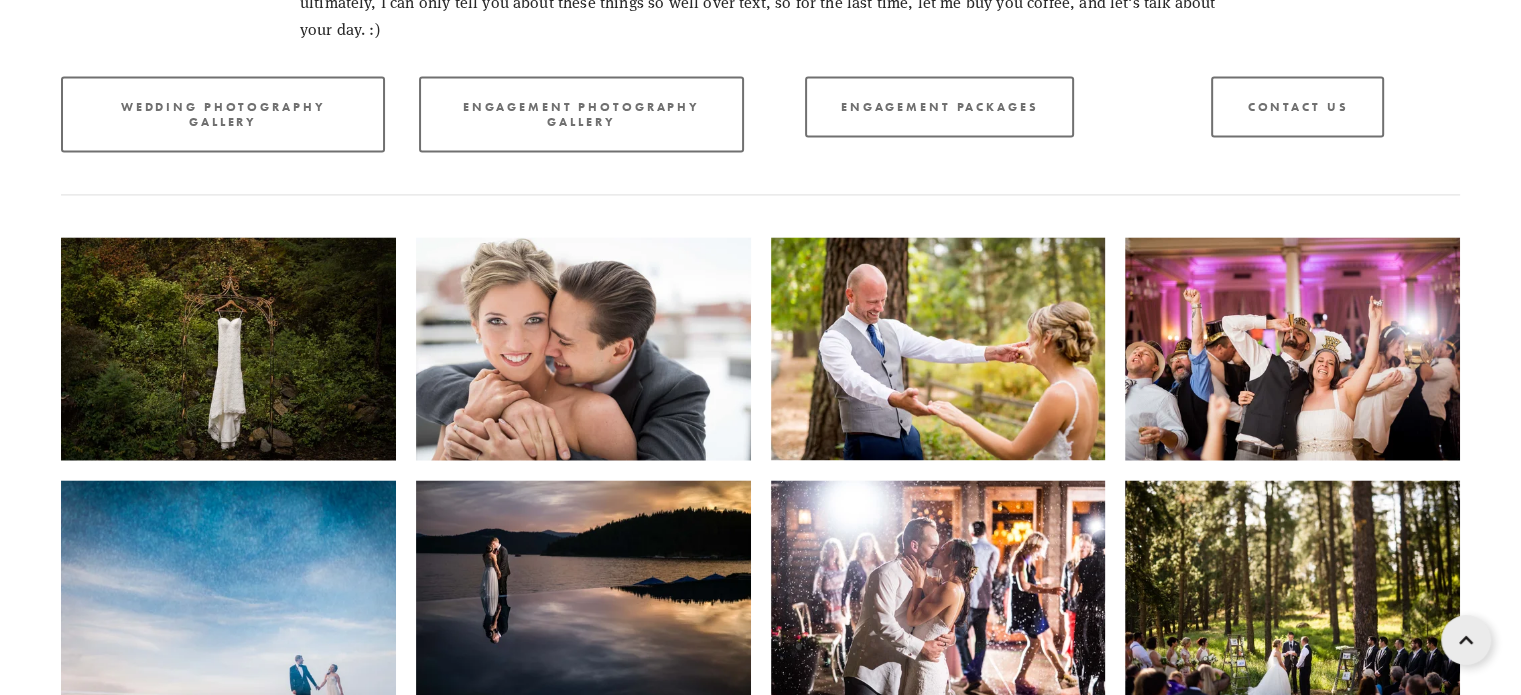 scroll, scrollTop: 2996, scrollLeft: 0, axis: vertical 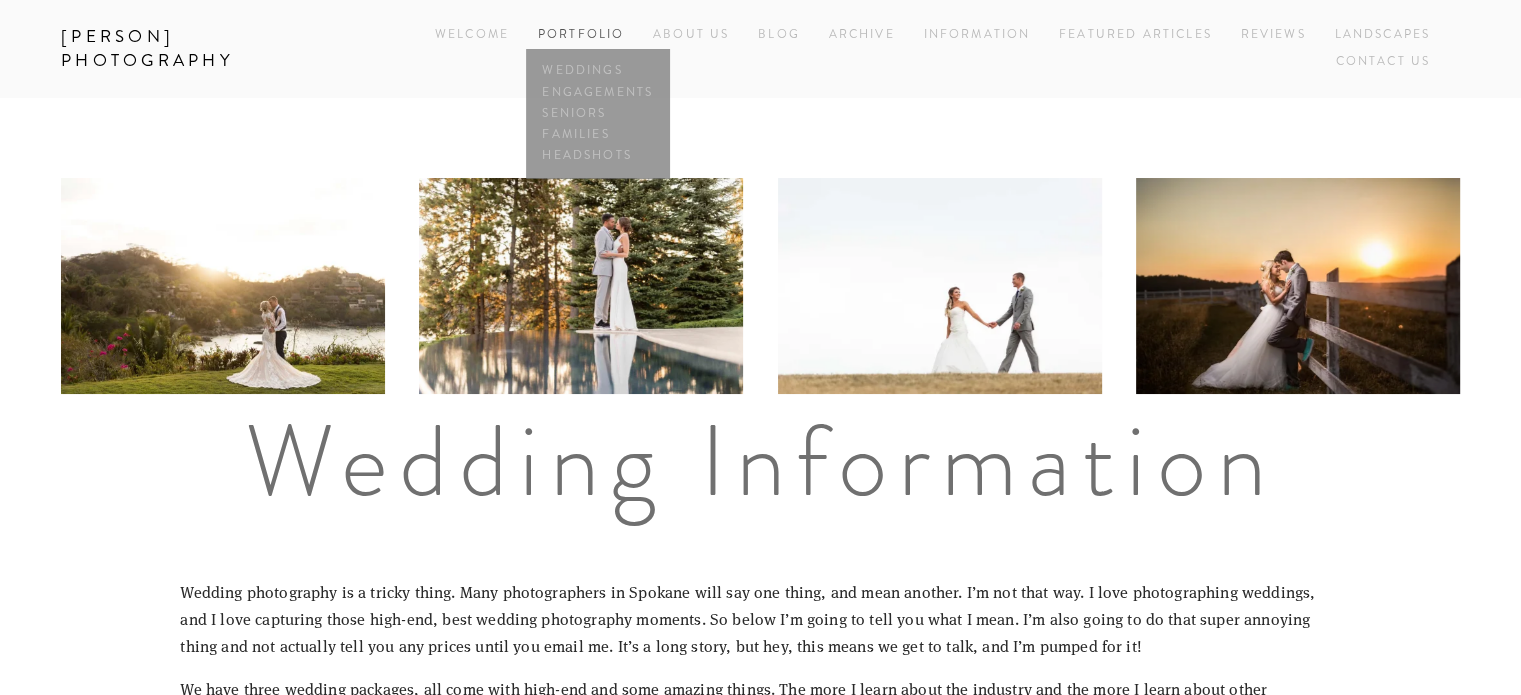 click on "Portfolio" at bounding box center (581, 34) 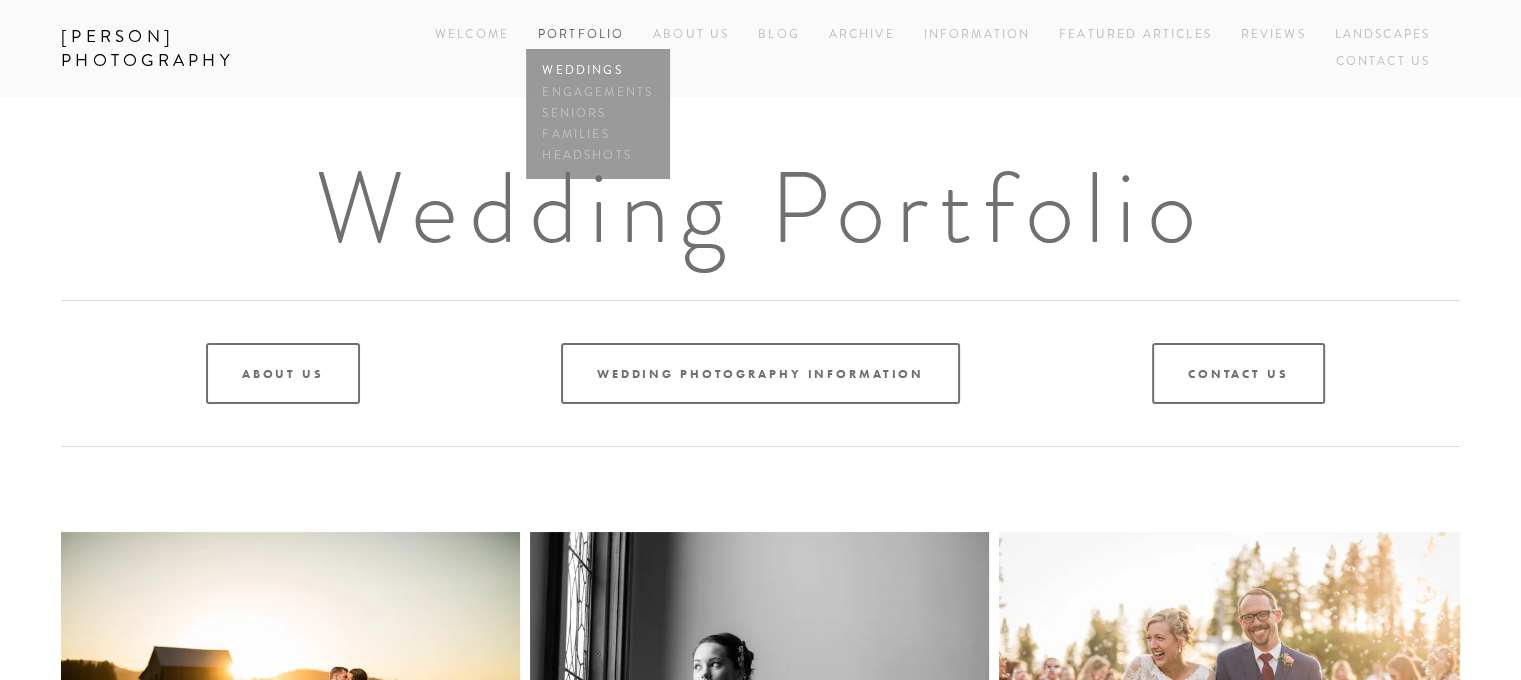 click on "Weddings" at bounding box center [598, 71] 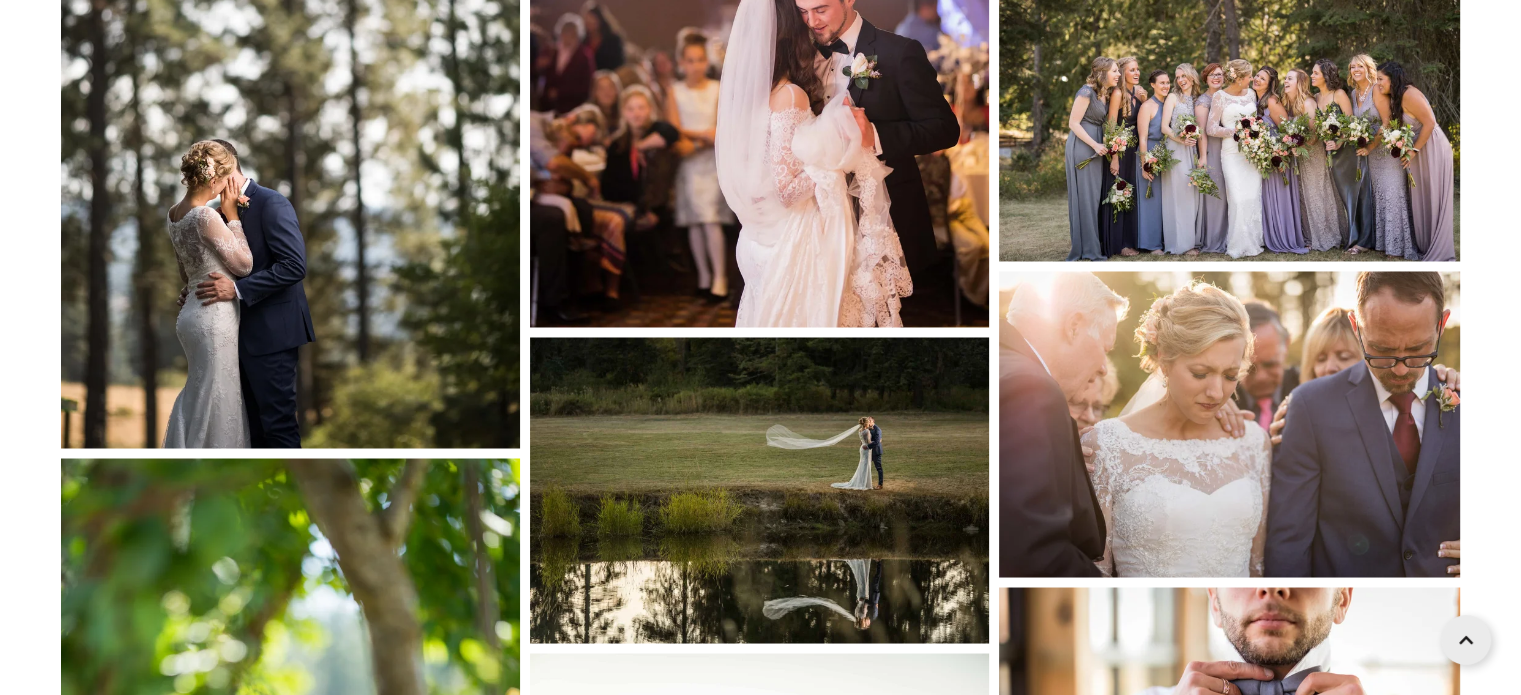 scroll, scrollTop: 18608, scrollLeft: 0, axis: vertical 